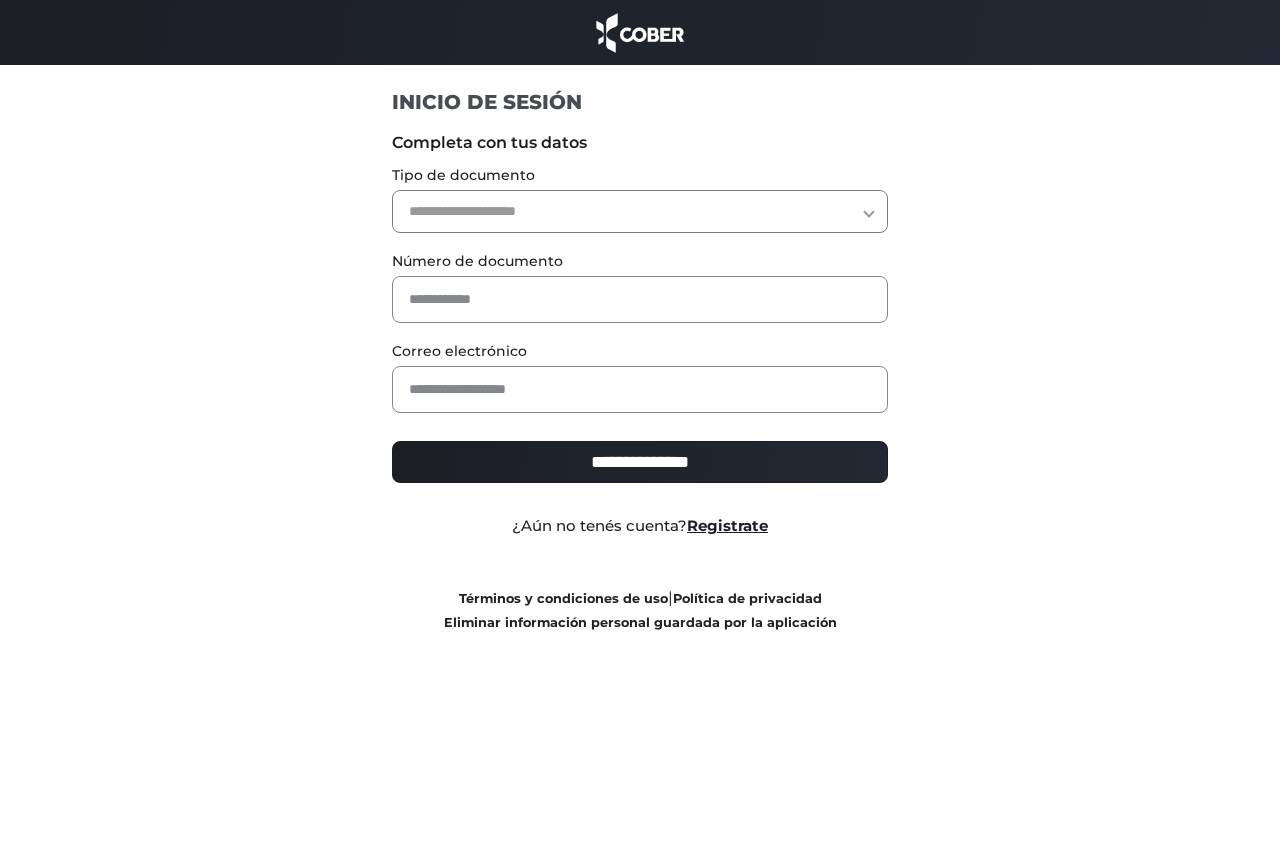 select on "***" 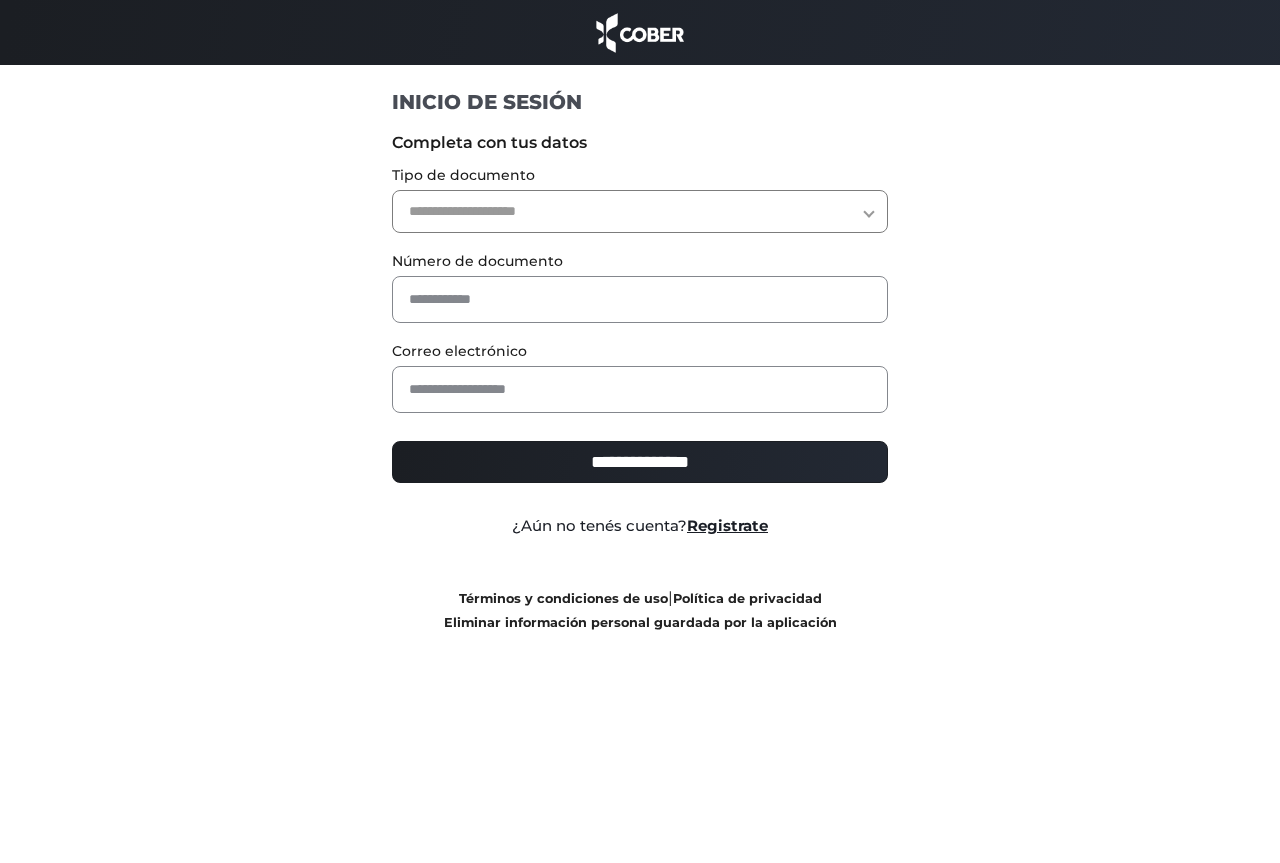 click on "**********" at bounding box center [640, 211] 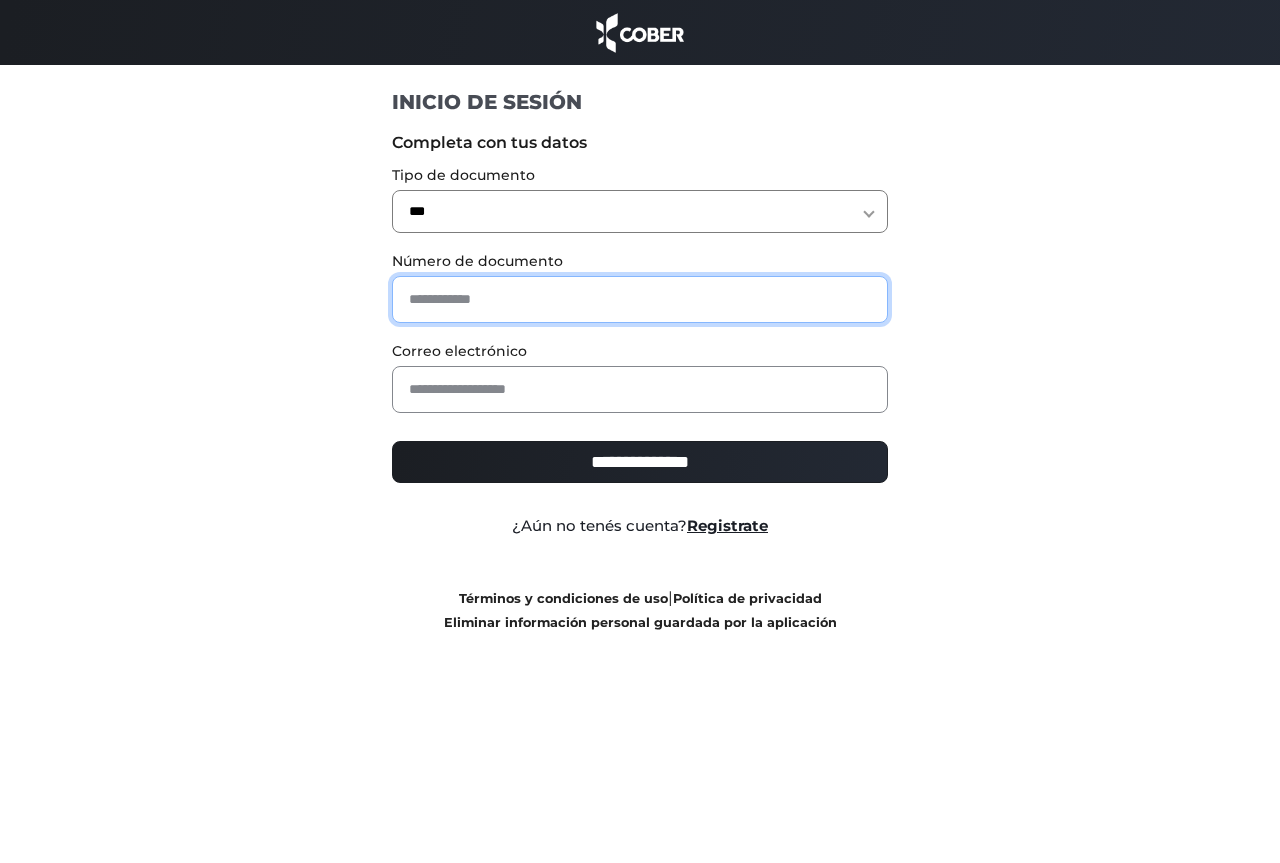 paste on "********" 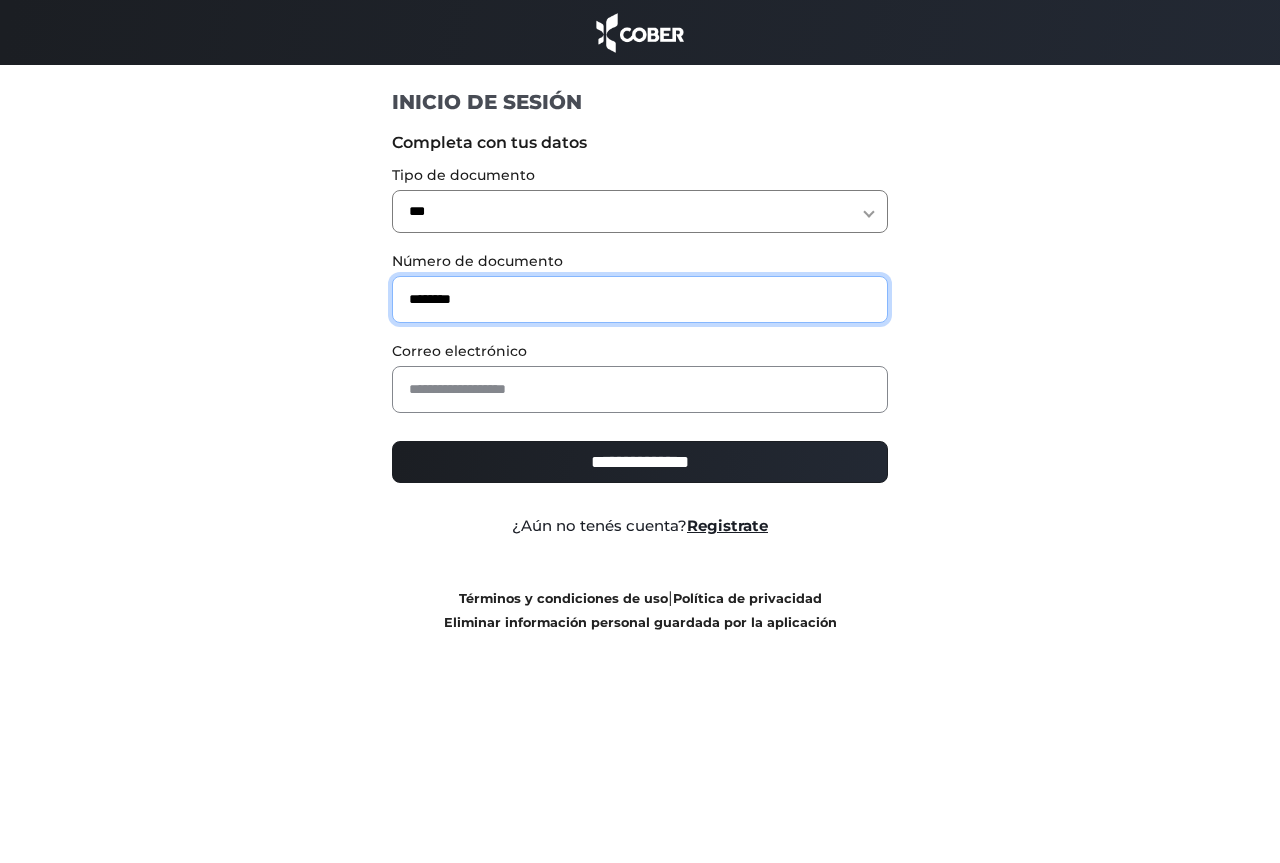 type on "********" 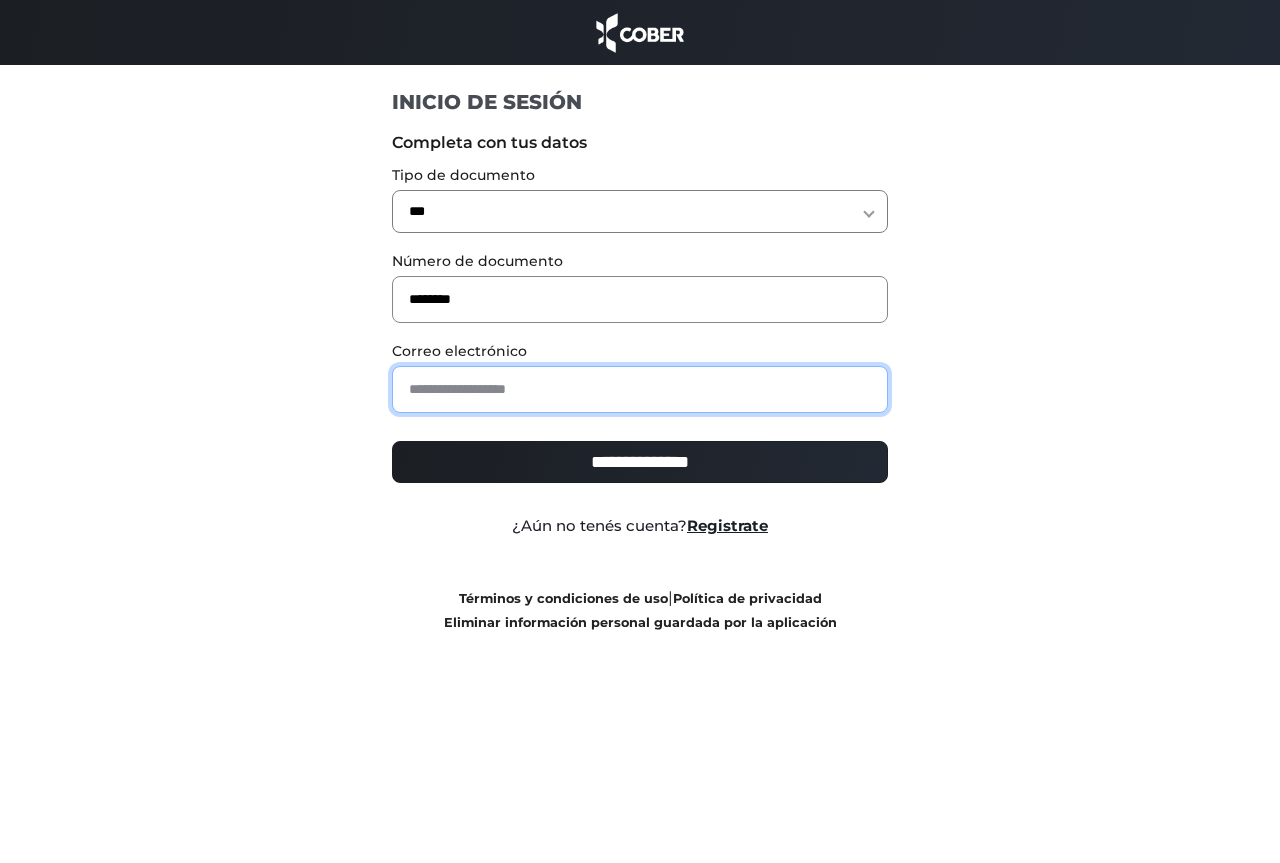 click at bounding box center [640, 389] 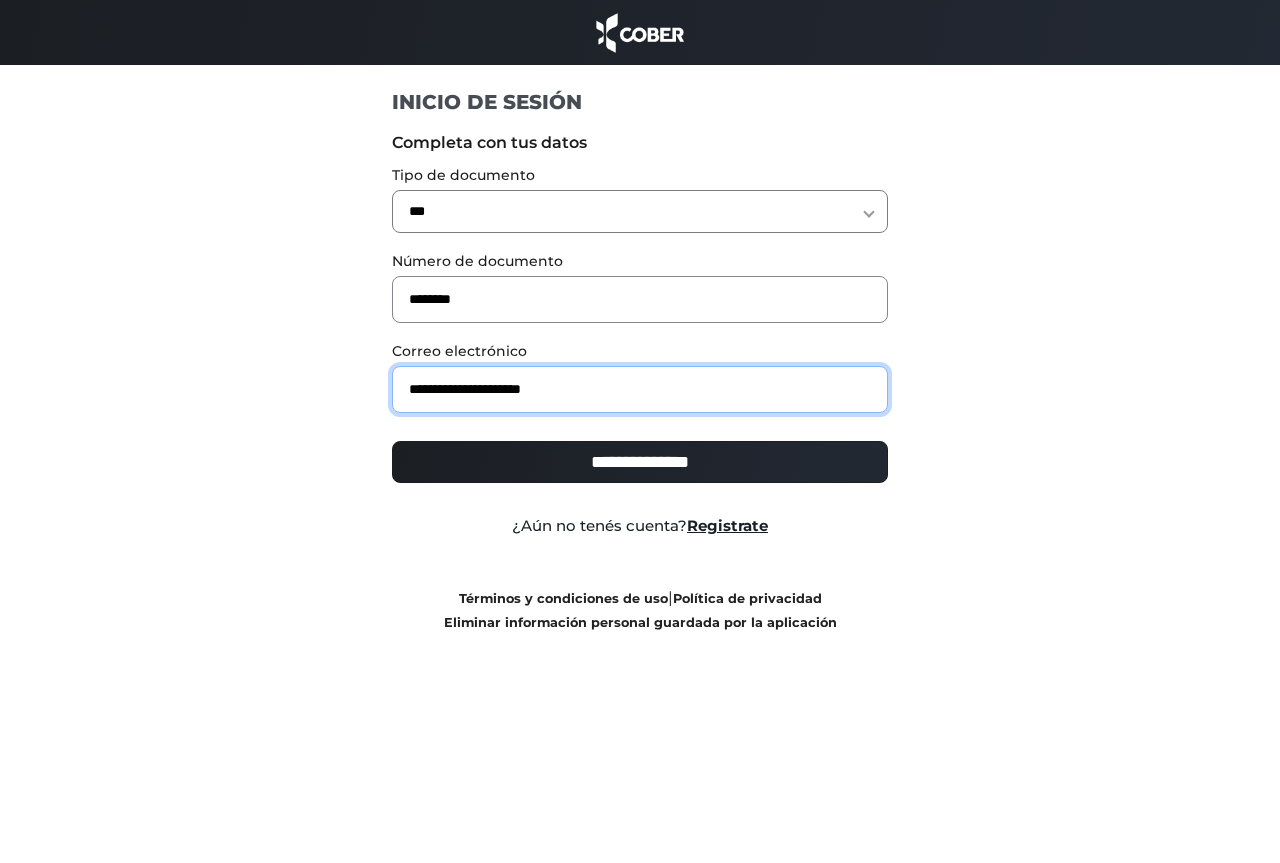 type on "**********" 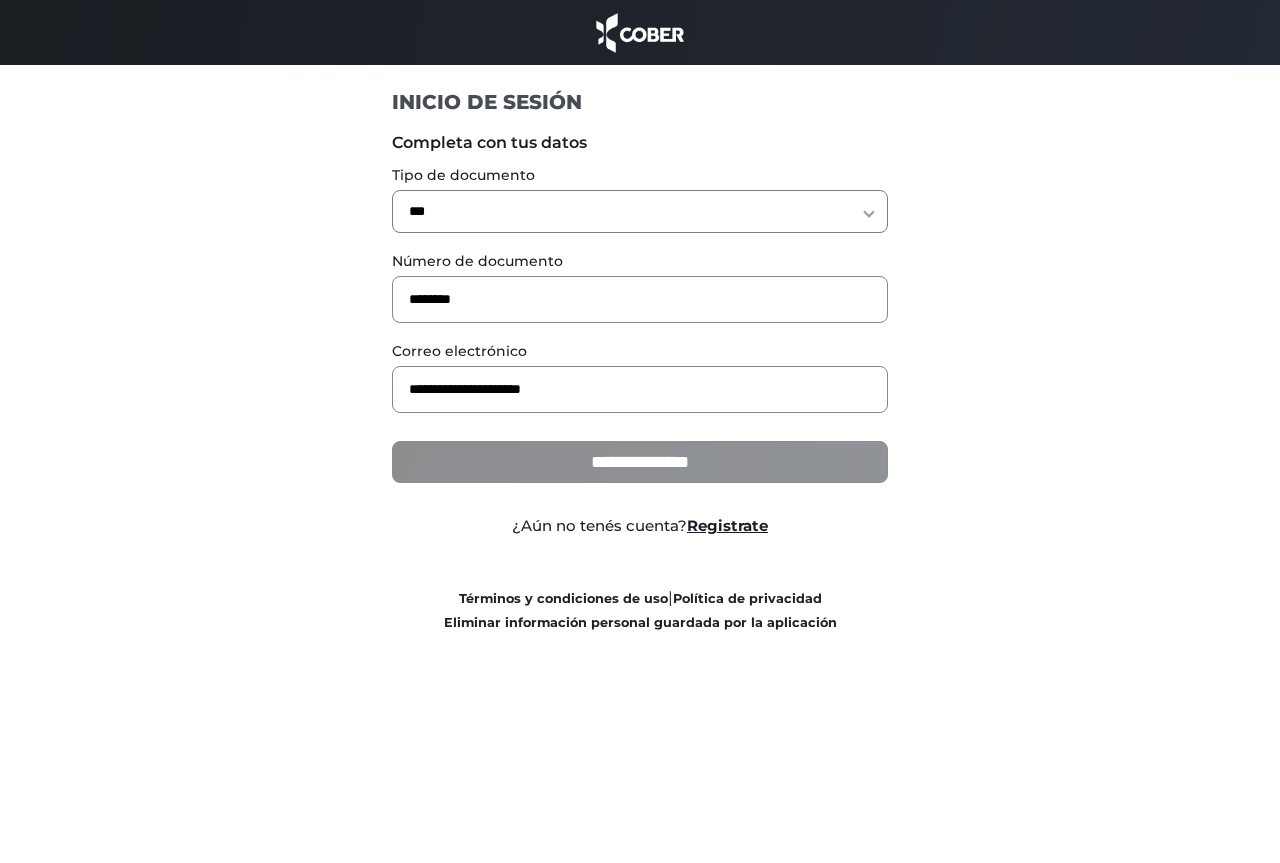 click on "**********" at bounding box center [640, 462] 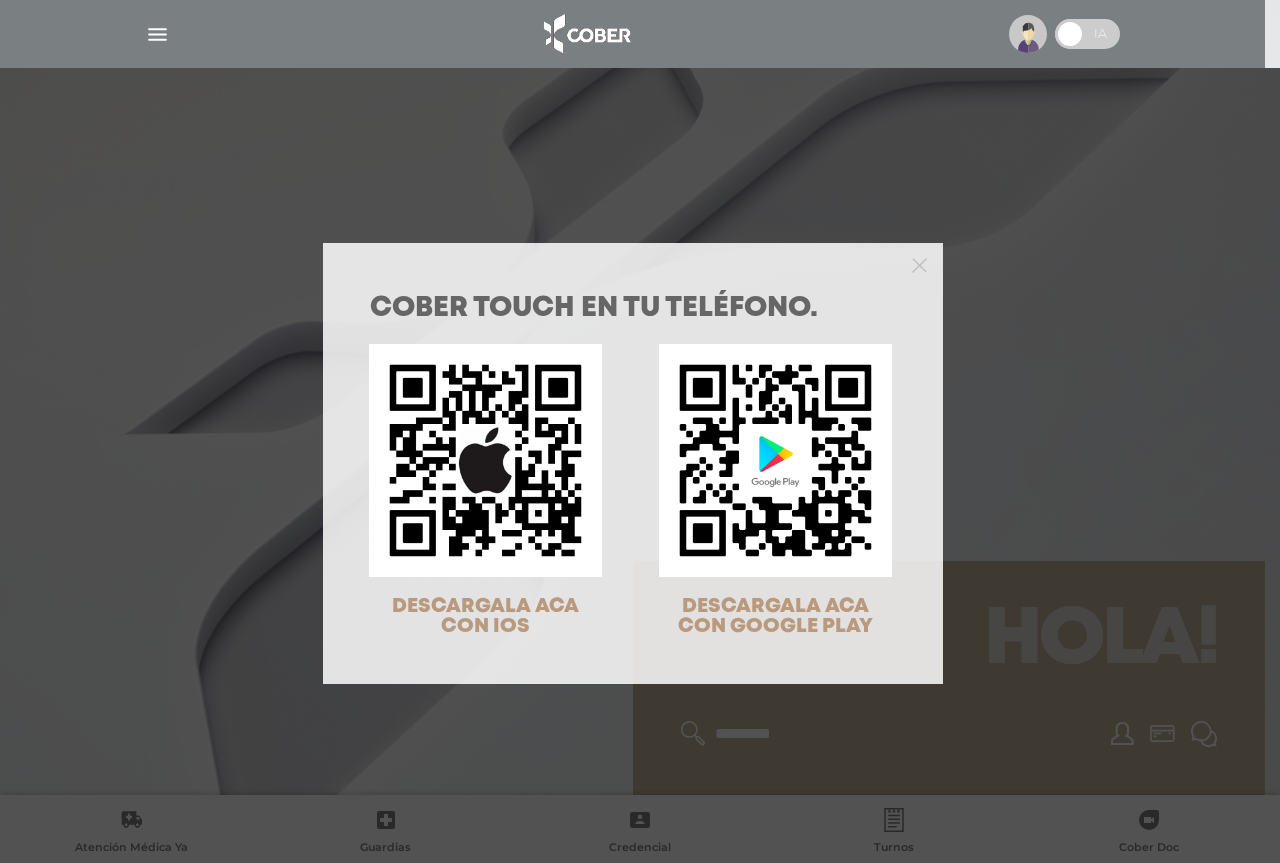 scroll, scrollTop: 0, scrollLeft: 0, axis: both 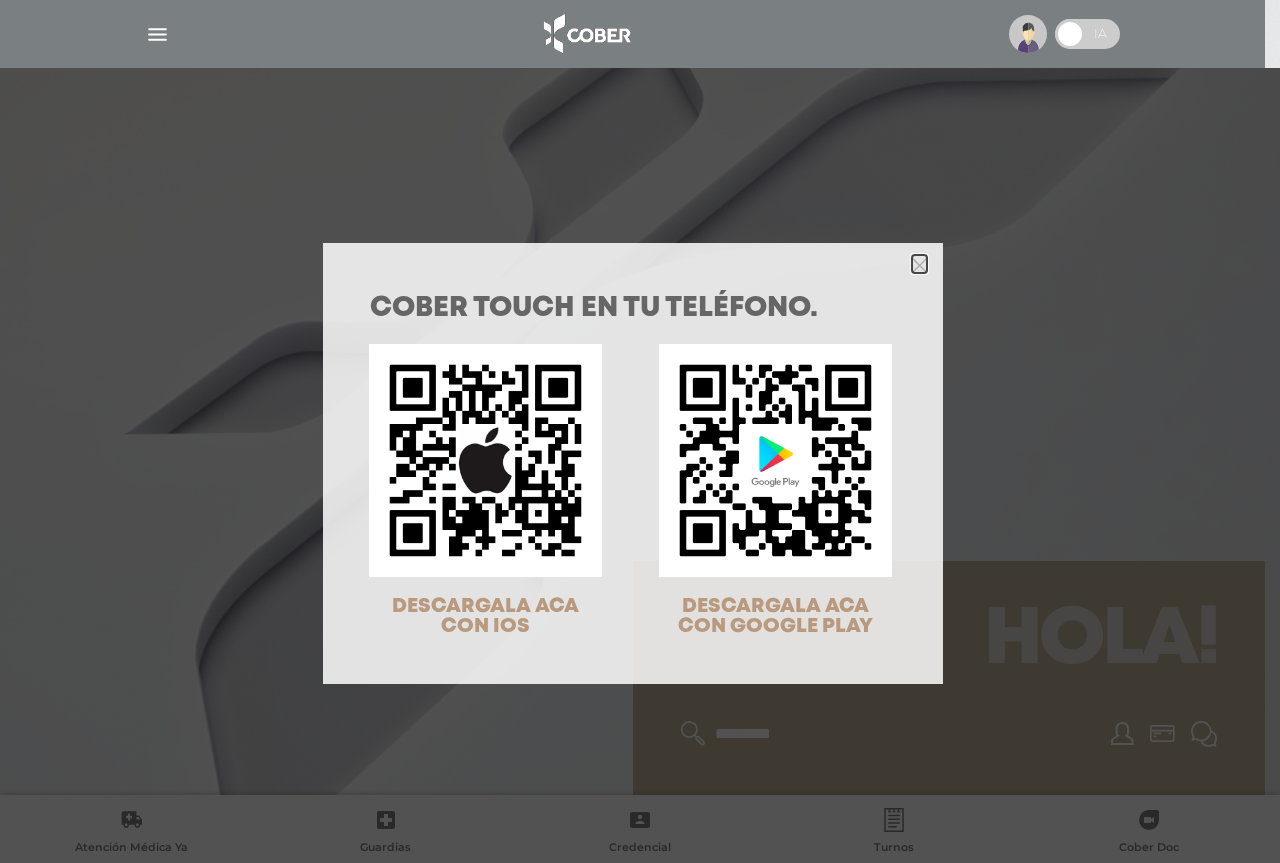 click at bounding box center [919, 265] 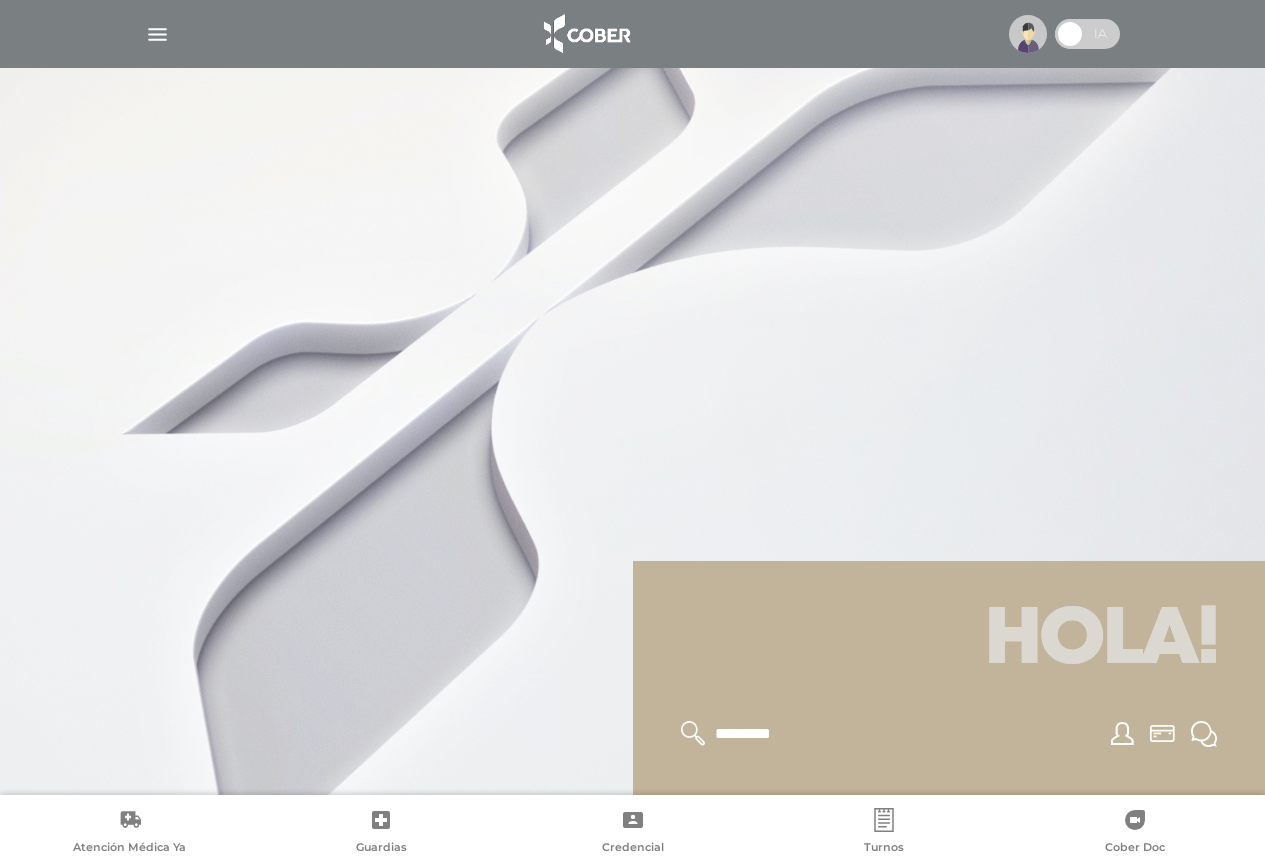 click at bounding box center (1028, 34) 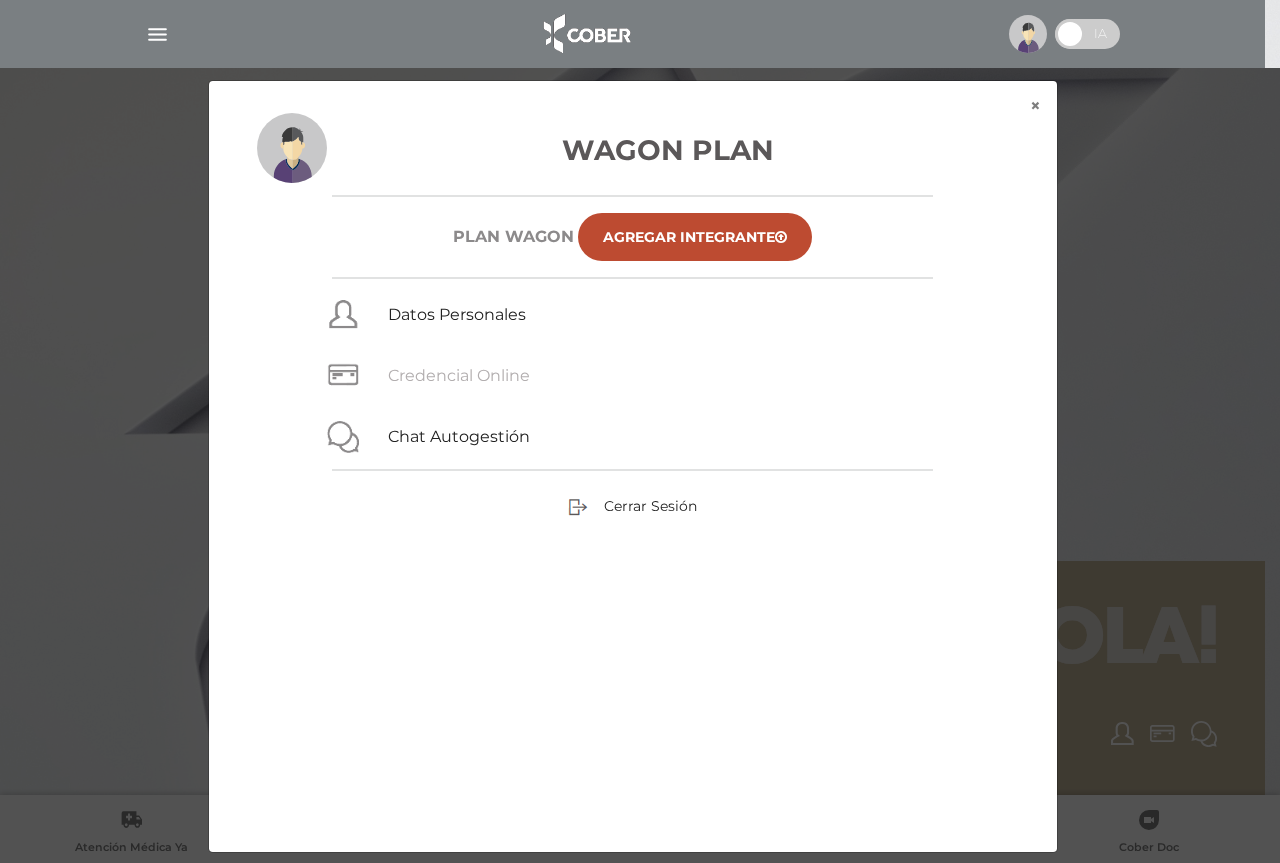 click on "Credencial Online" at bounding box center [459, 375] 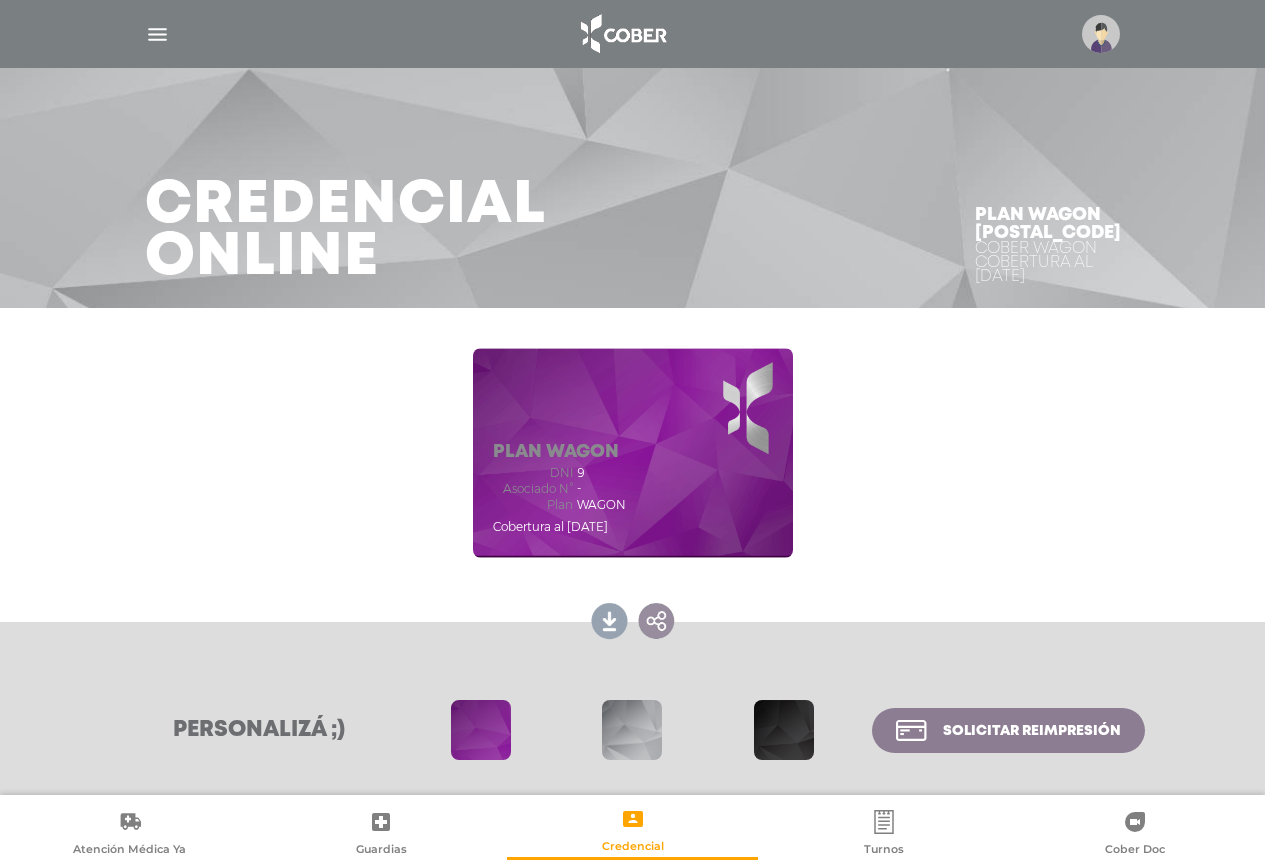 click at bounding box center (1101, 34) 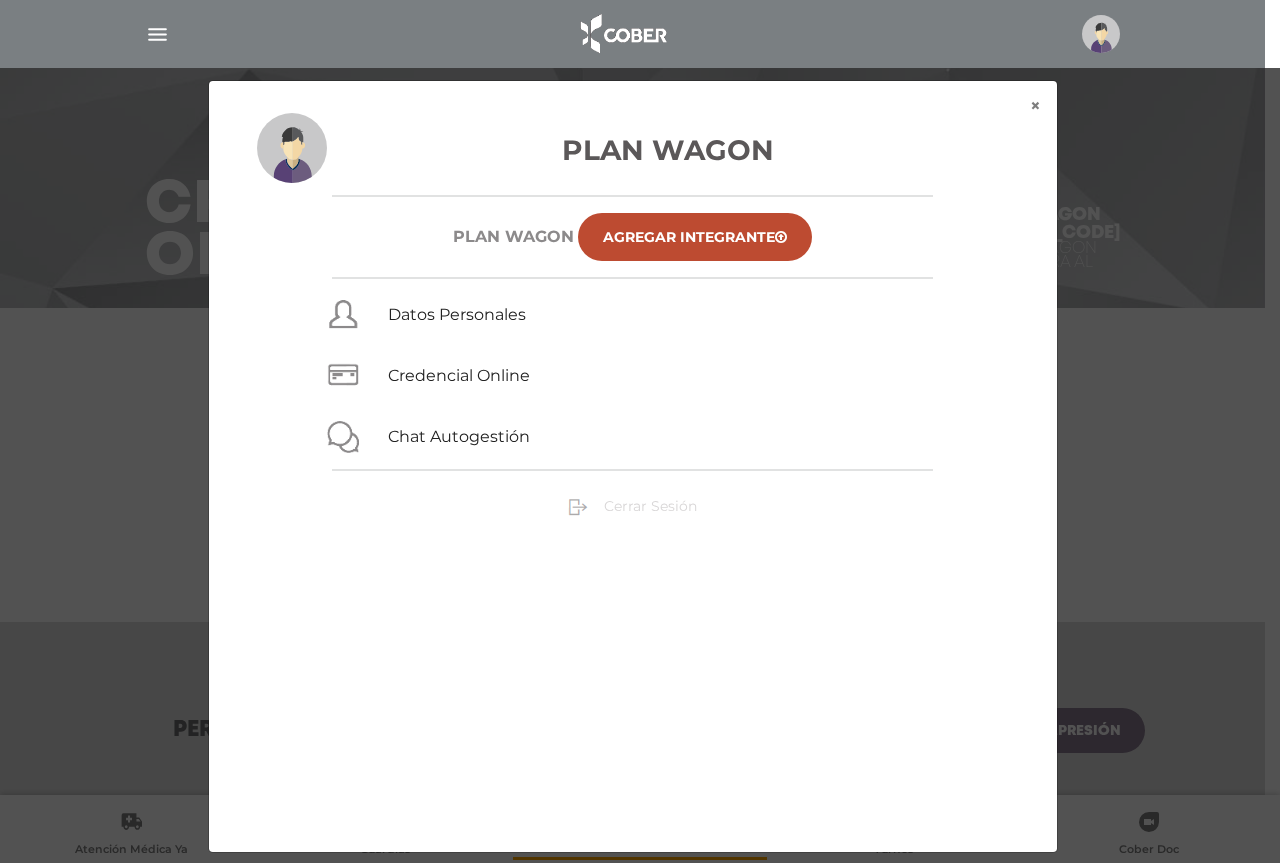 click on "Cerrar Sesión" at bounding box center (650, 506) 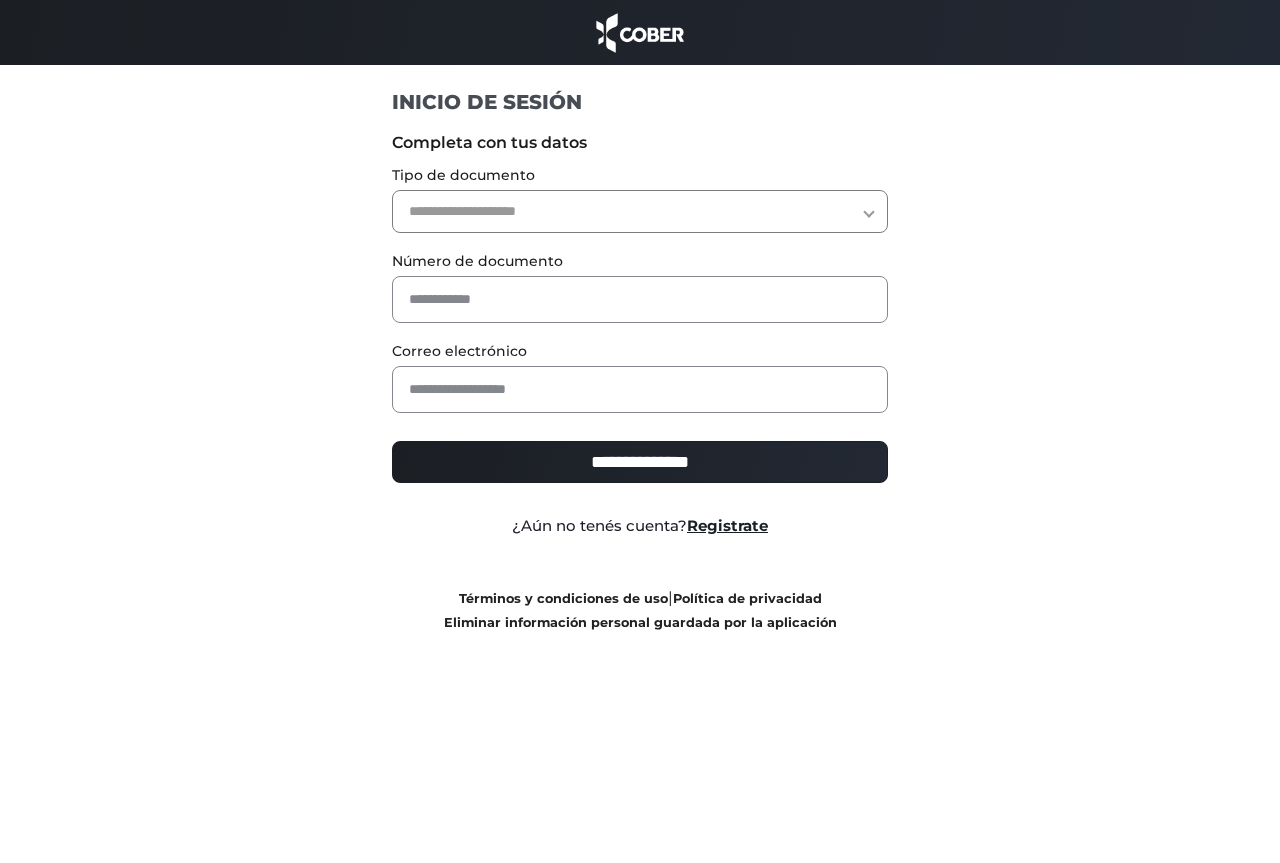 select on "***" 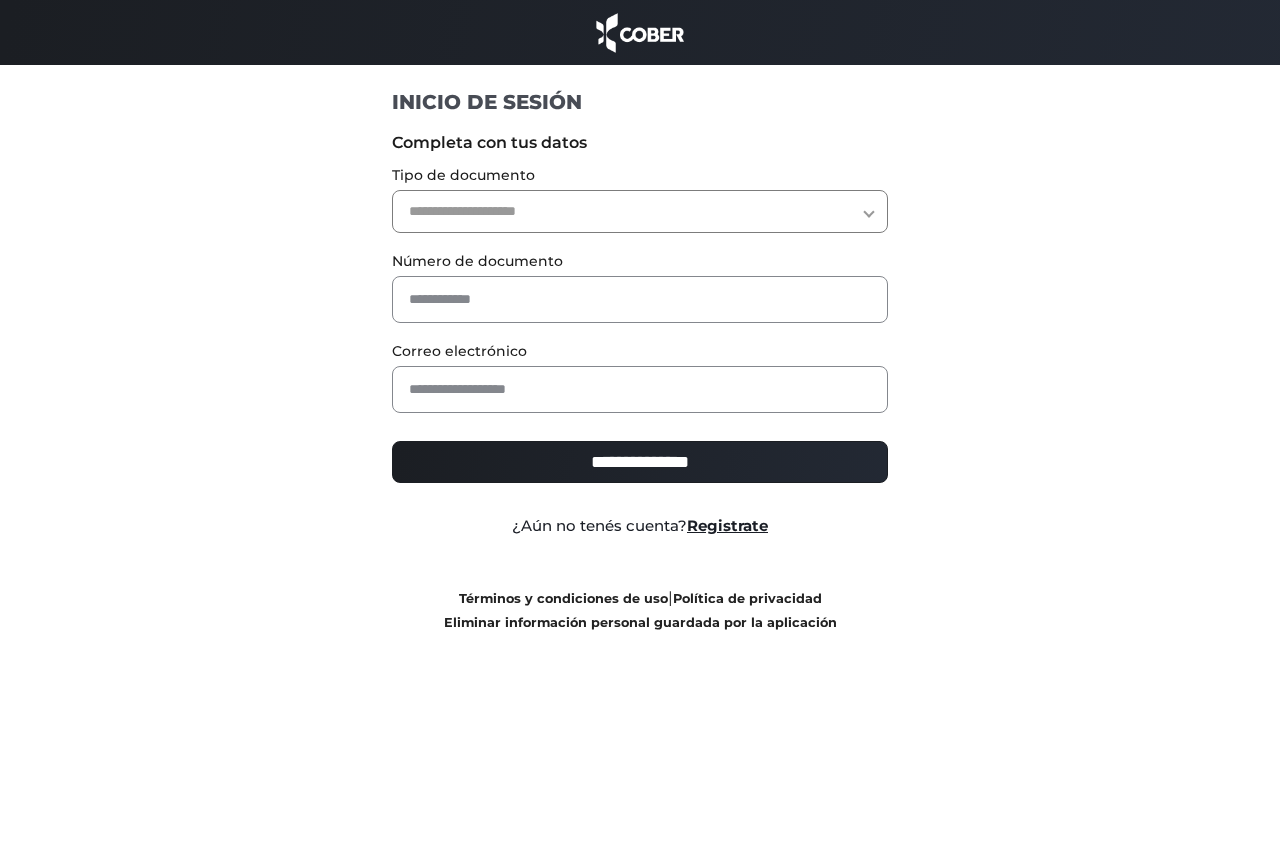 click on "**********" at bounding box center (640, 211) 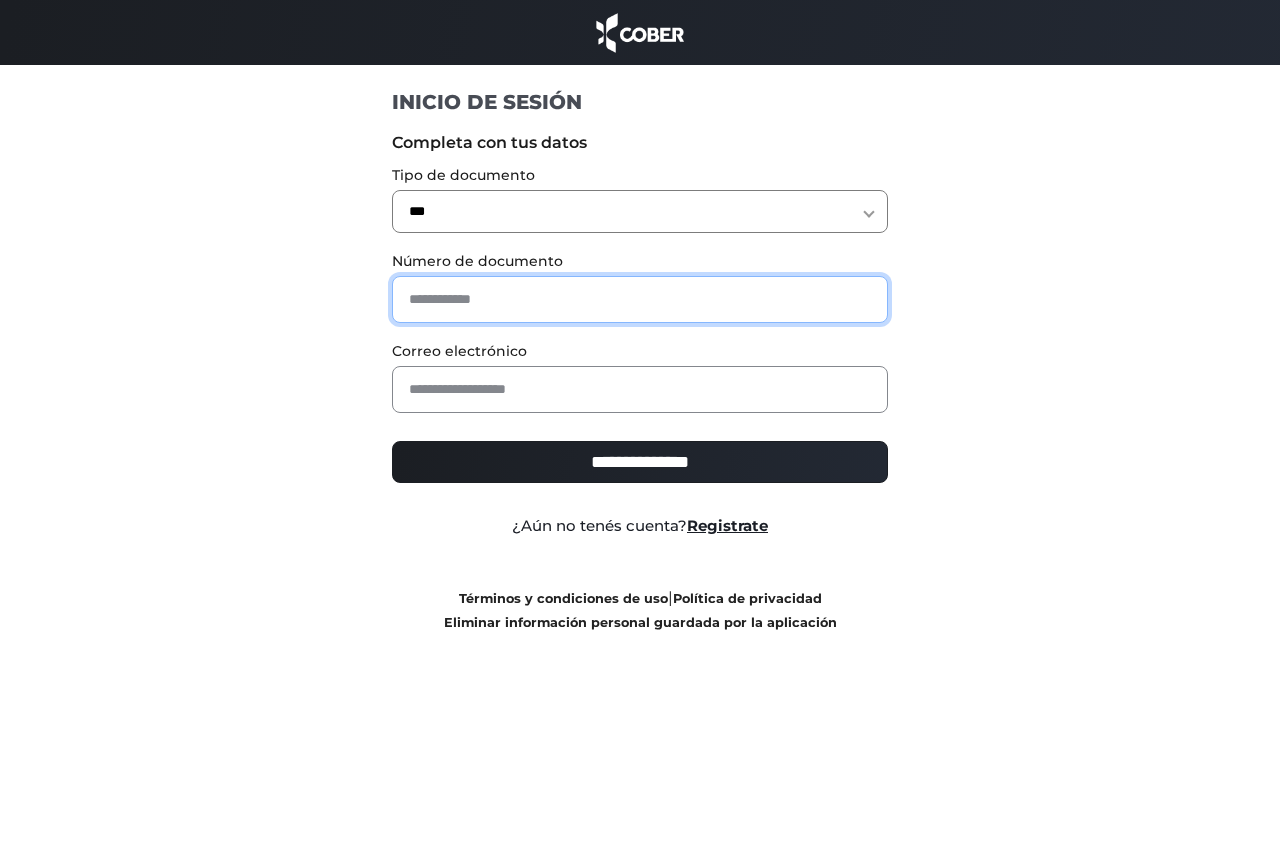 click at bounding box center (640, 299) 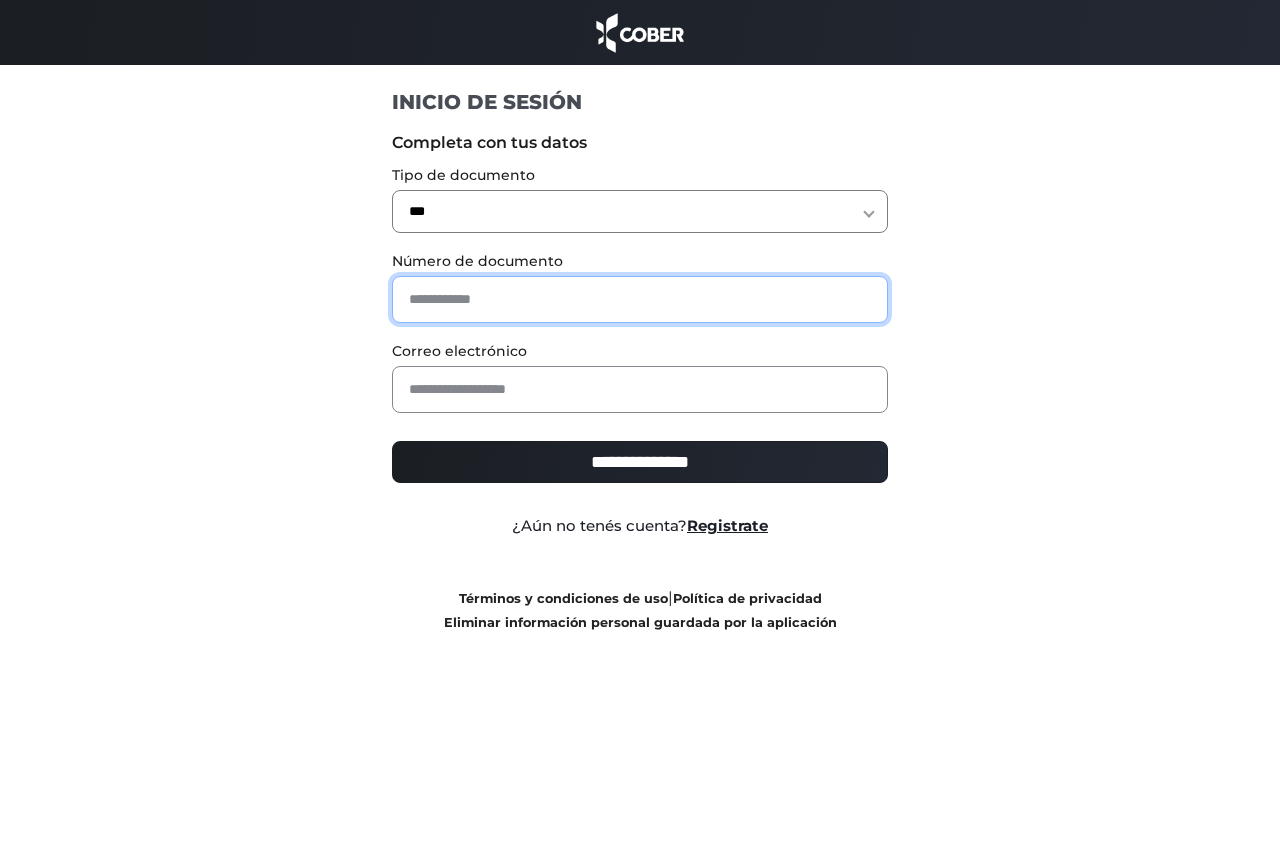 paste on "********" 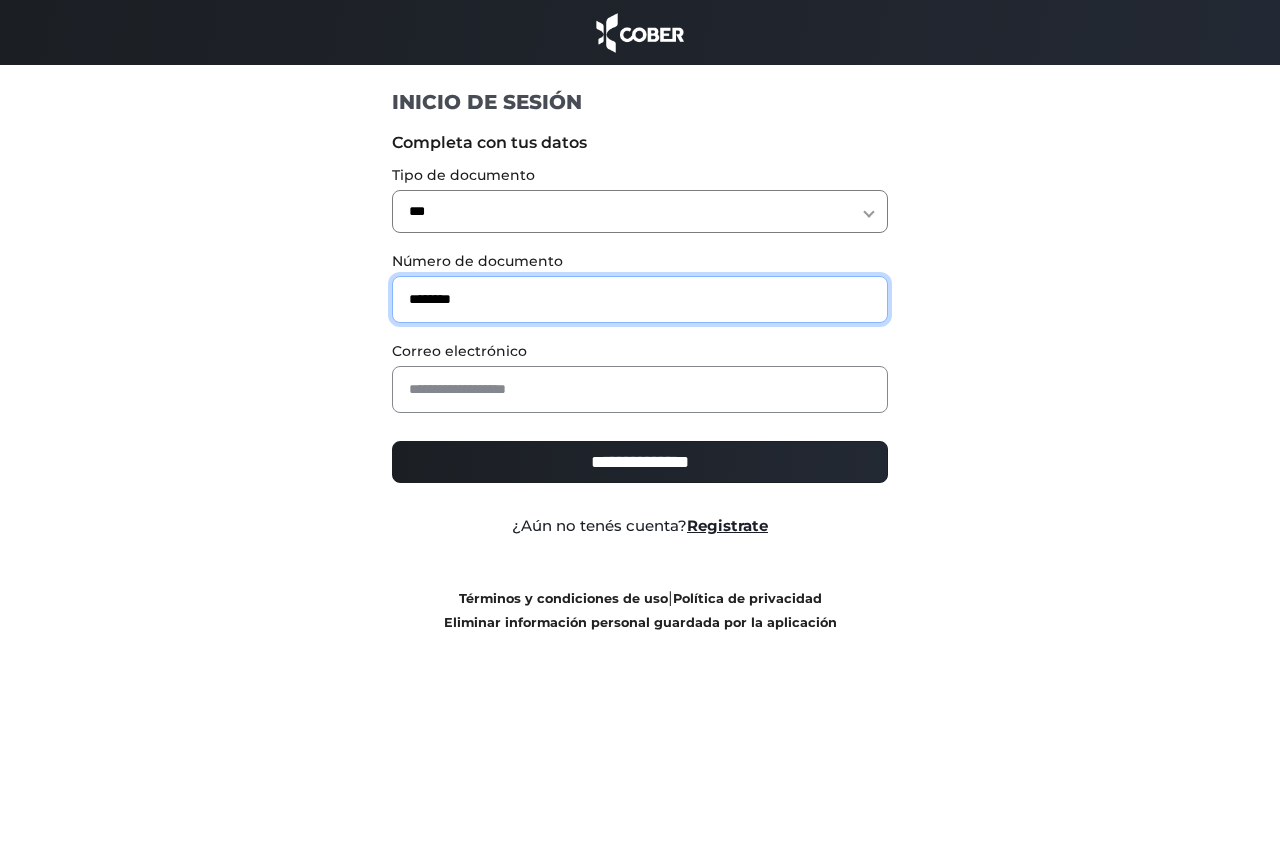 type on "********" 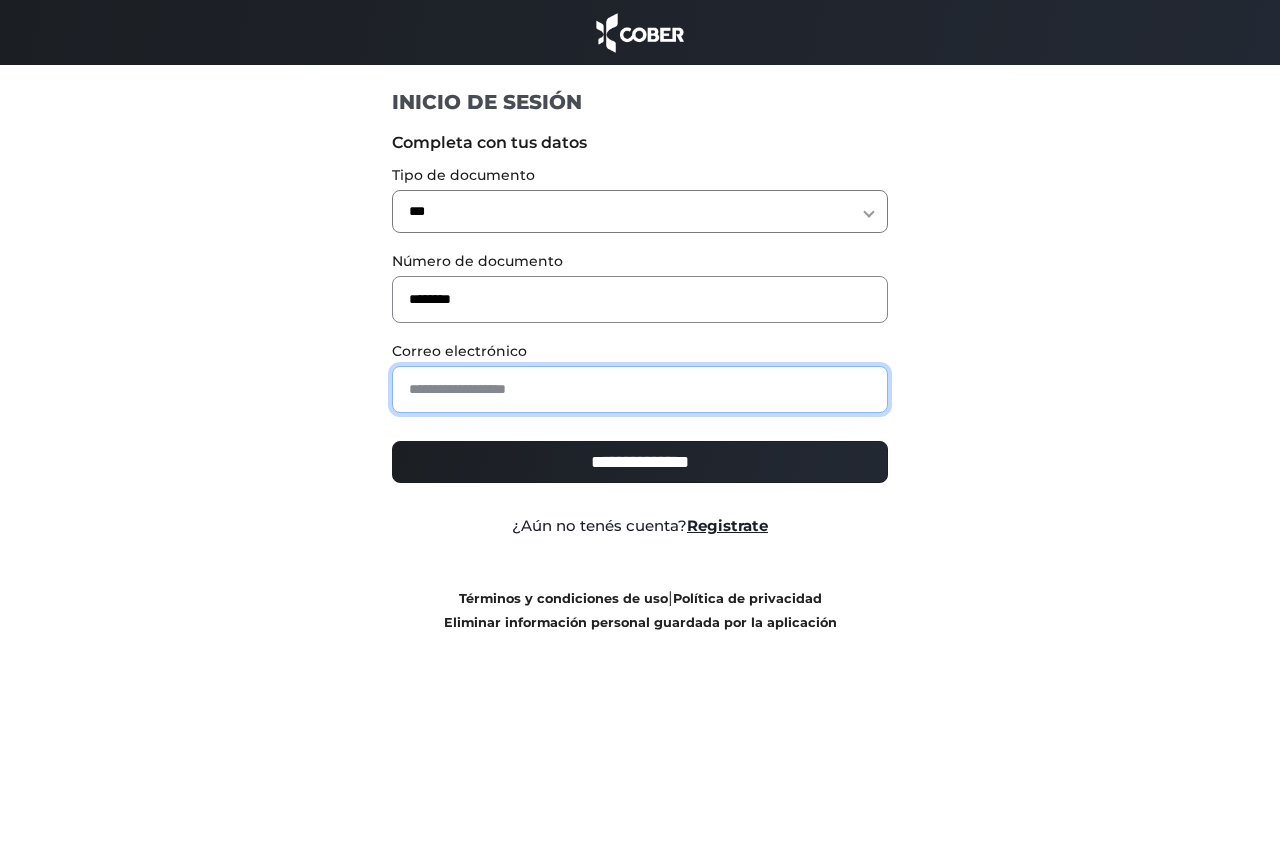 click at bounding box center [640, 389] 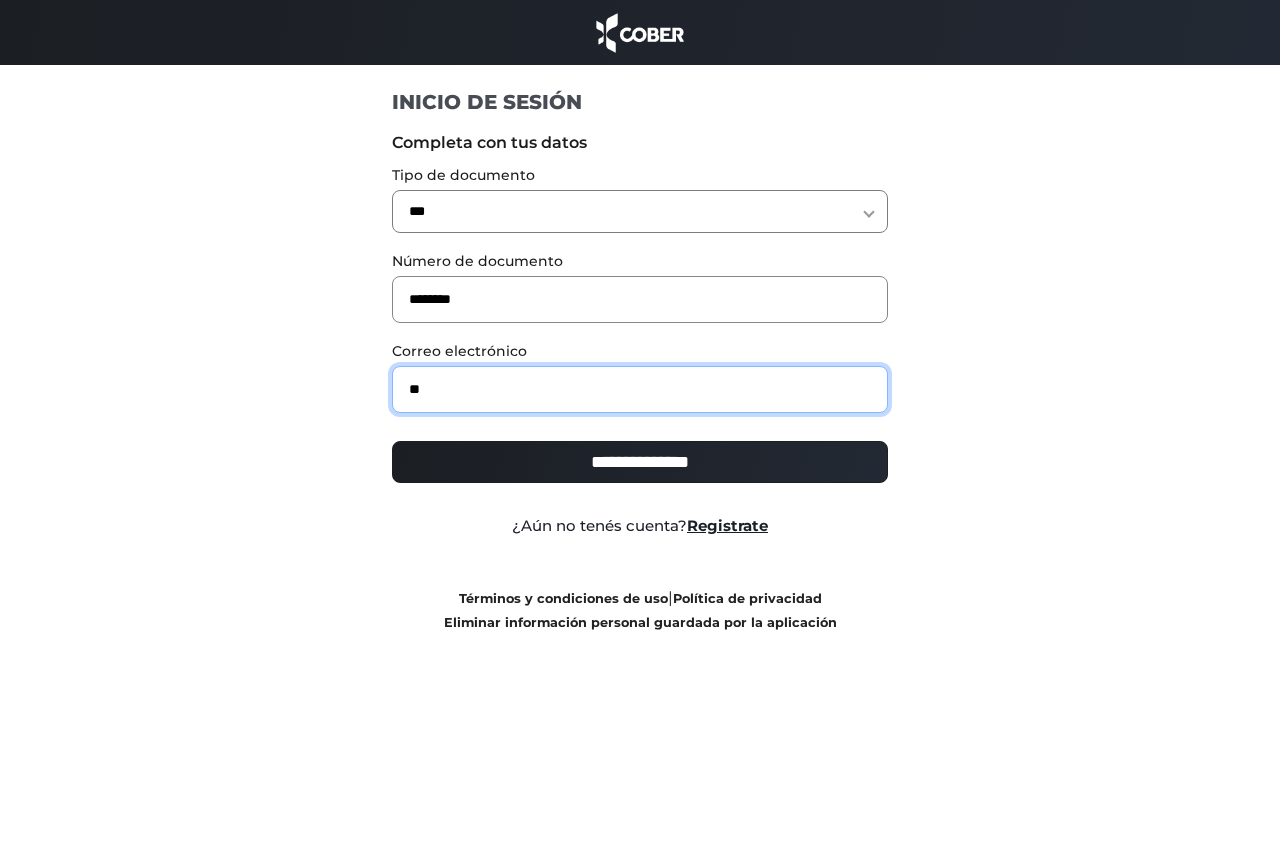 type on "**********" 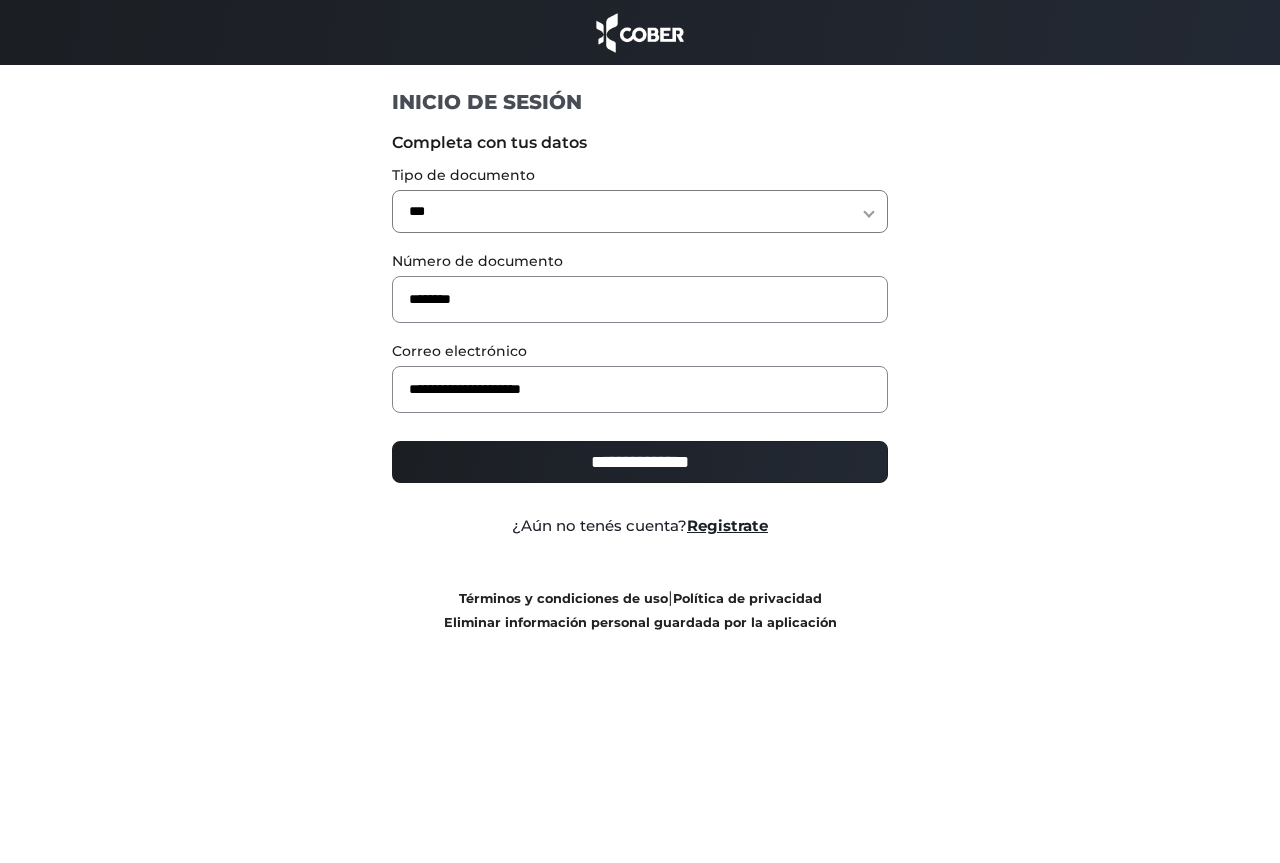click on "**********" at bounding box center [640, 462] 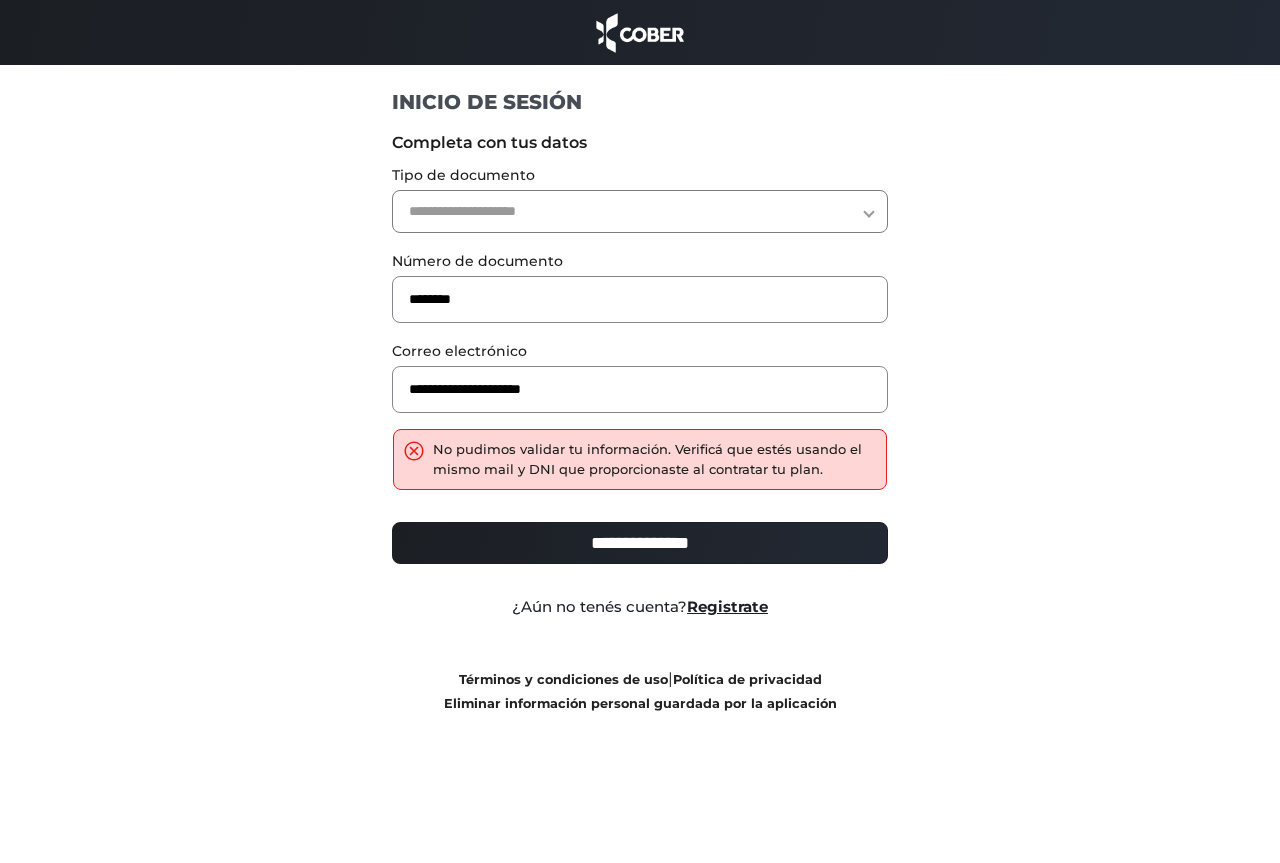 scroll, scrollTop: 0, scrollLeft: 0, axis: both 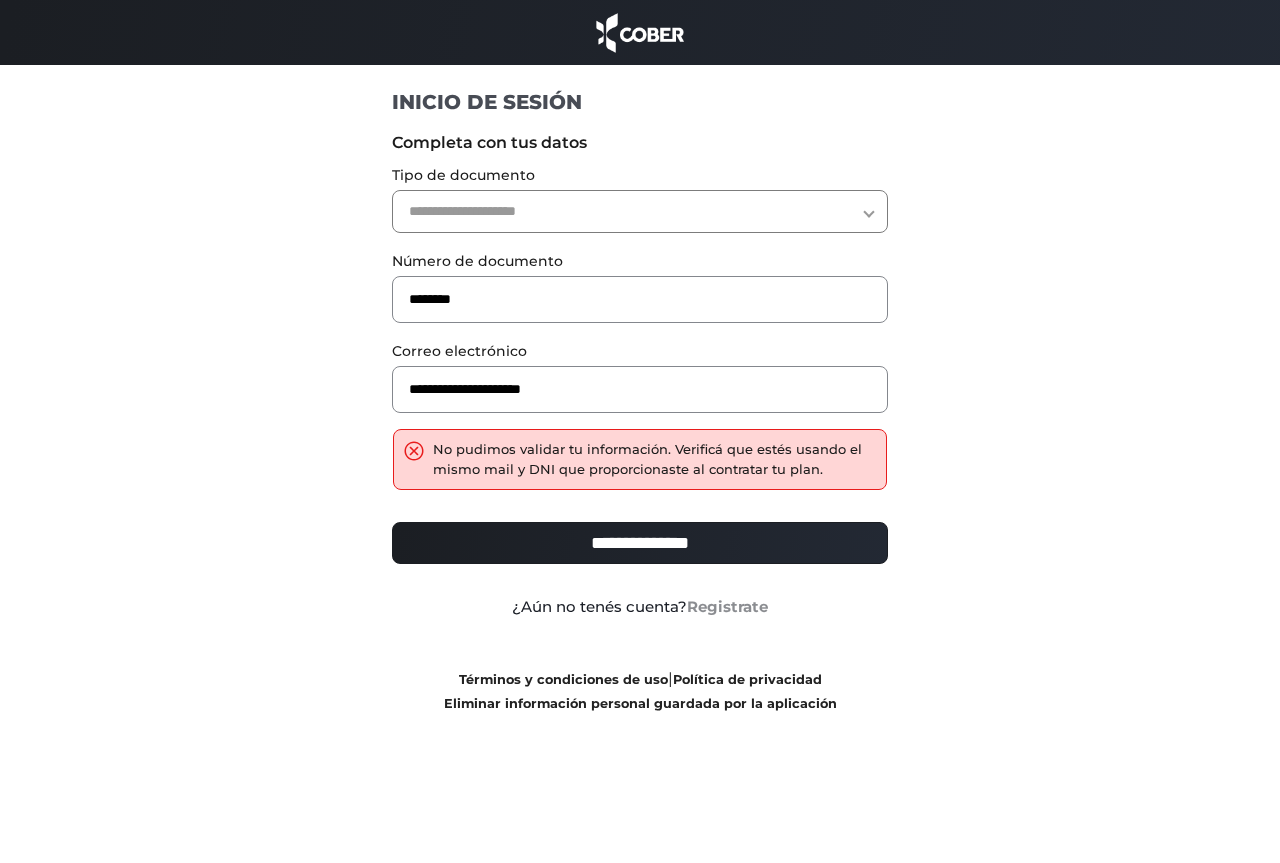click on "Registrate" at bounding box center (727, 606) 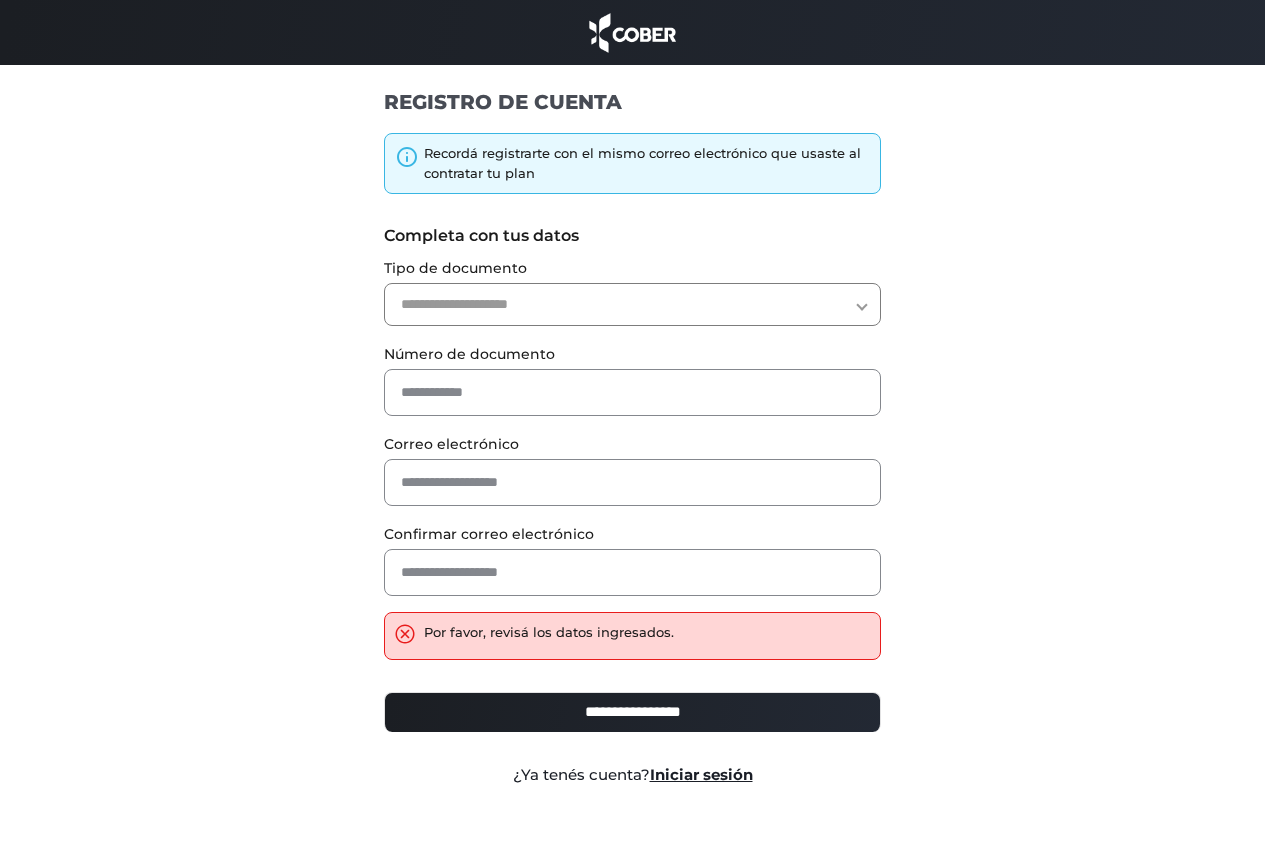 scroll, scrollTop: 0, scrollLeft: 0, axis: both 